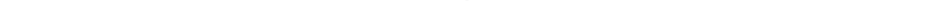 scroll, scrollTop: 2429, scrollLeft: 0, axis: vertical 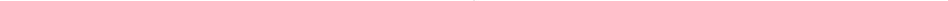select on "bag-3" 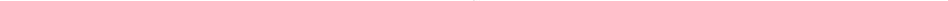 click on "Bag ([WEIGHT])" at bounding box center (0, 0) 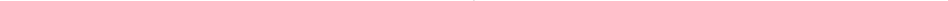 click on "+" at bounding box center [782, 601] 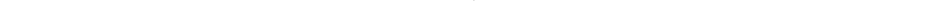 type on "2" 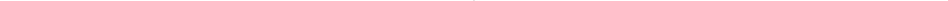 click on "Add to cart" at bounding box center [473, 733] 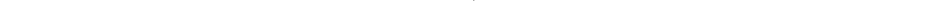 click on "Sign in" at bounding box center (474, 404) 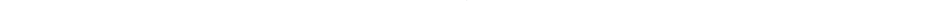 scroll, scrollTop: 2336, scrollLeft: 0, axis: vertical 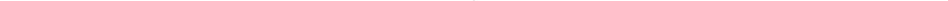 select on "bag-3" 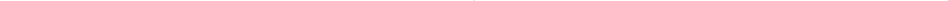 click on "Bag ([WEIGHT])" at bounding box center [0, 0] 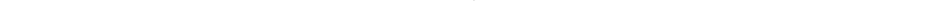drag, startPoint x: 770, startPoint y: 636, endPoint x: 758, endPoint y: 643, distance: 13.892444 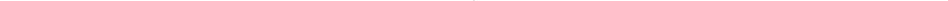 type on "2" 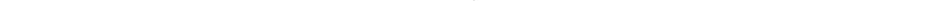 click on "Add to cart" at bounding box center (473, 760) 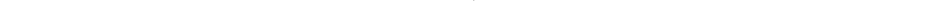 click on "Your browser does not support the video tag.
Item 1 of 6
Your browser does not support the video tag.
Arrow Left Arrow Right item 0 item 1 item 2 item 3 item 4 item 5 Item 1 of 6
"Shanta Golba Natural (OCT 24)" has been added to your cart.  View cart {"cart_contents_count":2}
Ethiopia
Shanta Golba Natural (OCT 24)   Boysenberry, Lavender, Sweet Cream   Buy again
$ 745.80 / Bag (60kg)
( $ 5.65 /lb )
Select size   Bag (60kg) (132 lbs) Box (24 lbs)   -   2   +
Alameda, CA: 272 in stock
Carteret, NJ: 380 in stock
Add to cart" at bounding box center (474, 386) 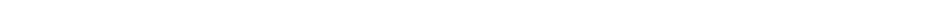 scroll, scrollTop: 2525, scrollLeft: 0, axis: vertical 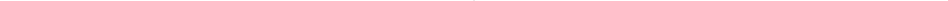 select on "bag-2" 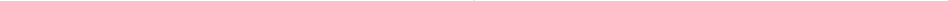 click on "Bag (69kg) (152 lbs)" at bounding box center [0, 0] 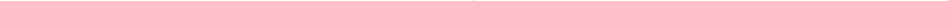 click on "Add to cart" at bounding box center (473, 733) 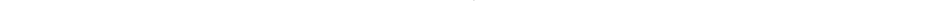 scroll, scrollTop: 0, scrollLeft: 0, axis: both 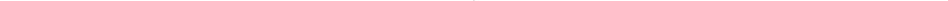 click on "Your browser does not support the video tag.
Your browser does not support the video tag.
Item 1 of 6
Your browser does not support the video tag.
Your browser does not support the video tag.
Arrow Left Arrow Right item 0 item 1 item 2 item 3 item 4 item 5 Item 1 of 6
"Manos de Mujer (SEP 24)" has been added to your cart.  View cart {"cart_contents_count":3}
Guatemala
Manos de Mujer (SEP 24)   Dried Cherry, Praline, Cola
$ 790.40 / Bag (69kg)
( $ 5.20 /lb )
Select size   Bag (69kg) (152 lbs) Box (24 lbs)   -   1   +
Alameda, CA: out of stock
Carteret, NJ: 62 in stock
Add to cart" at bounding box center (474, 386) 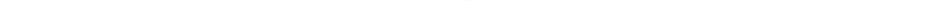 scroll, scrollTop: 3101, scrollLeft: 0, axis: vertical 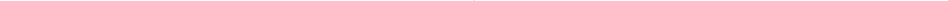 select on "bag-3" 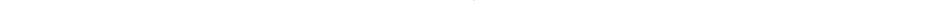 click on "Item 1 of 5             Arrow Left Arrow Right item 0 item 1 item 2 item 3 item 4 Item 1 of 5
Rwanda
Agasaro (DEC 23)   Mango, Cane Sugar, Dark Chocolate   Low stock
$ 657.36 / Bag (60kg)
( $ 4.98 /lb )
Select size   Bag (60kg) (132 lbs) Box (24 lbs)   -   1   +
Alameda, CA: 1 in stock
Carteret, NJ: out of stock
Add to cart" at bounding box center (474, 386) 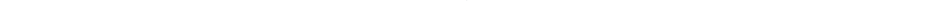 scroll, scrollTop: 205, scrollLeft: 0, axis: vertical 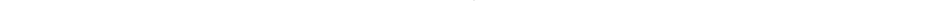 select on "box" 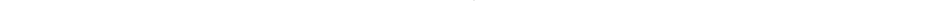 click on "Box (24 lbs)" at bounding box center (0, 0) 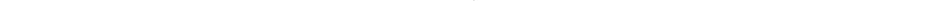 click on "Add to cart" at bounding box center [473, 751] 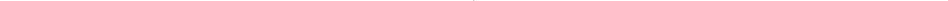 click on "Your browser does not support the video tag.
Your browser does not support the video tag.
Item 1 of 5
Your browser does not support the video tag.
Your browser does not support the video tag.
Arrow Left Arrow Right item 0 item 1 item 2 item 3 item 4 Item 1 of 5
"Decaf Churupampa SWP (DEC 24)" has been added to your cart.  View cart {"cart_contents_count":4}
Peru
Decaf Churupampa SWP (DEC 24)   Candied Pecan, Orange Bitters, Molasses   Buy again
$ 141.60 / Box
( $ 5.90 /lb )
Select size   Bag (60kg) (132 lbs) Box (24 lbs)   -   1   +
Alameda, CA: 34 in stock
Add to cart" at bounding box center (474, 386) 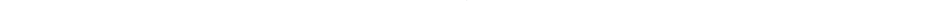 scroll, scrollTop: 797, scrollLeft: 0, axis: vertical 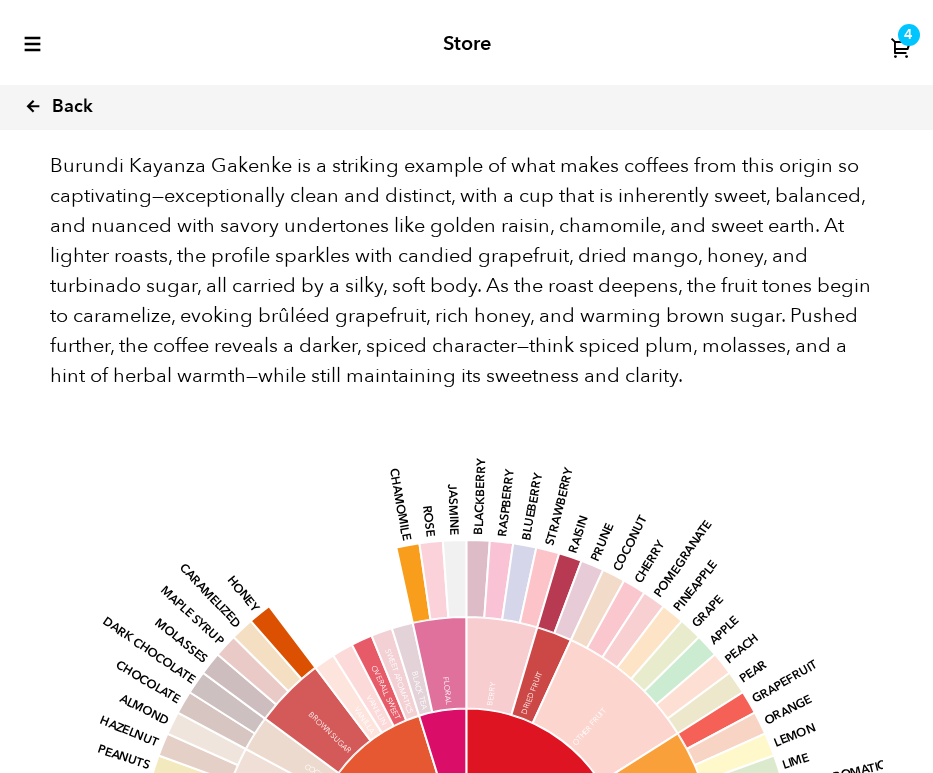 click on "Back" at bounding box center (86, 107) 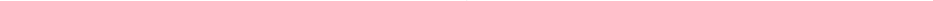 scroll, scrollTop: 832, scrollLeft: 0, axis: vertical 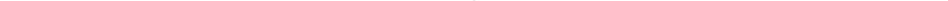 drag, startPoint x: 281, startPoint y: 525, endPoint x: 294, endPoint y: 532, distance: 14.764823 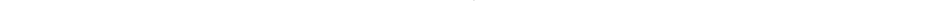 click on "Add to cart" at bounding box center [473, 733] 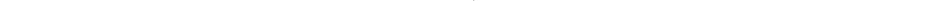 click on "View cart" at bounding box center (742, 43) 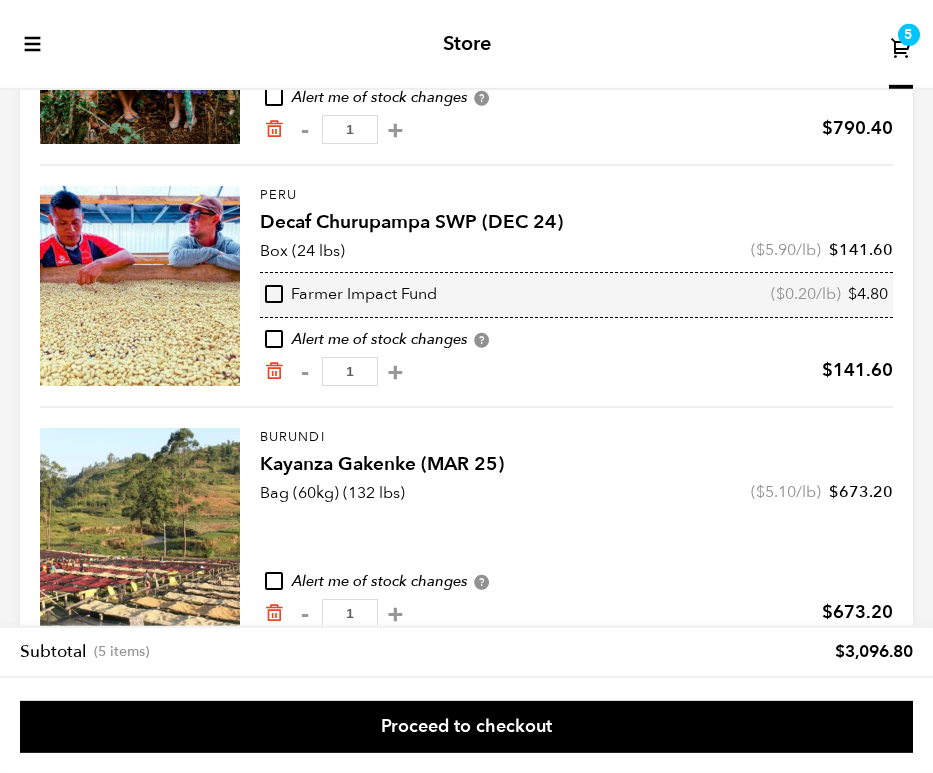 scroll, scrollTop: 578, scrollLeft: 0, axis: vertical 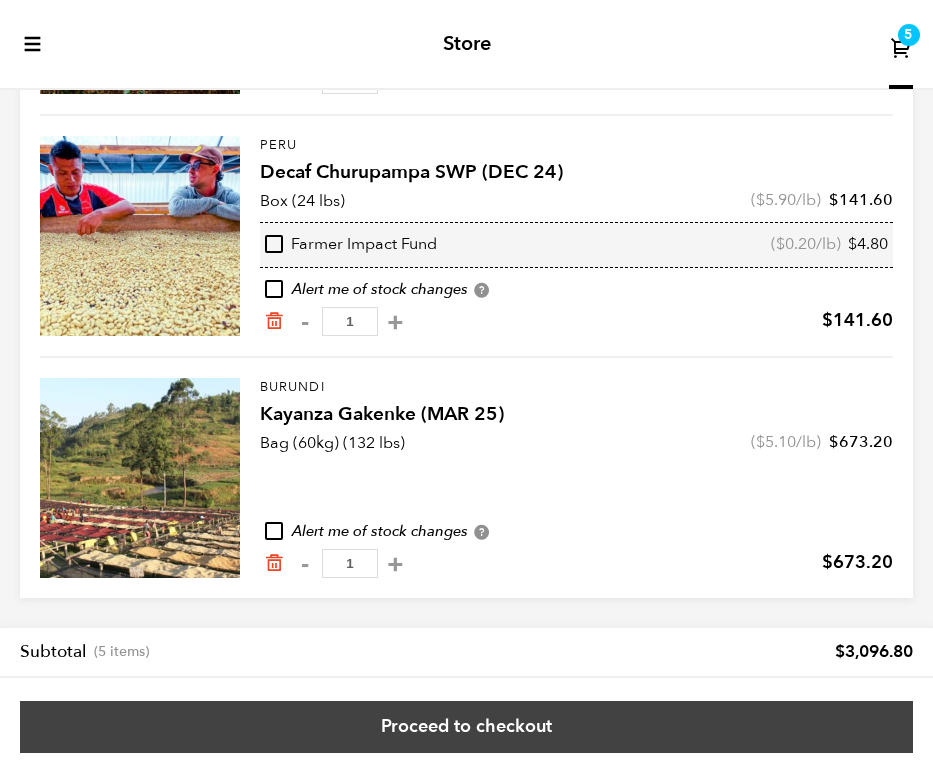 click on "Subtotal
(5 items)
$ 3,096.80
Shipment
Shipping to AL:
Shanta Golba Natural (OCT 24) (2), Kayanza Gakenke (MAR 25) (1)
UPS® Ground:  $ 481.41
UPS 2nd Day Air®:  $ 1,943.73
Shipping to  2502 Rocky Ridge Rd, Vestavia Hills, AL 35243 .
Shanta Golba Natural (OCT 24) ×2, Kayanza Gakenke (MAR 25) ×1" at bounding box center (466, 699) 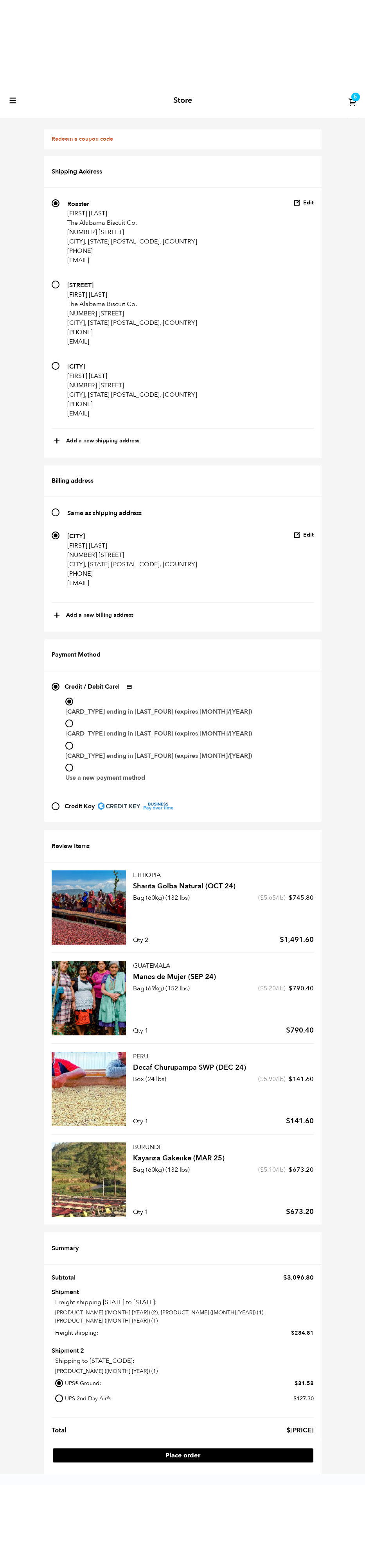 scroll, scrollTop: 488, scrollLeft: 0, axis: vertical 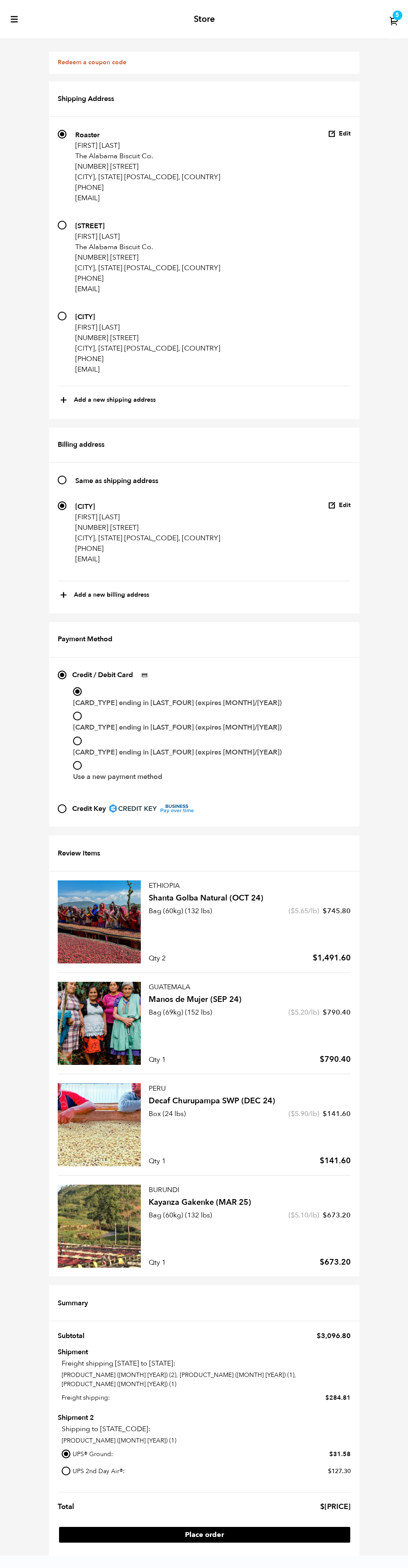 click on "Use a new payment method" at bounding box center (77, 765) 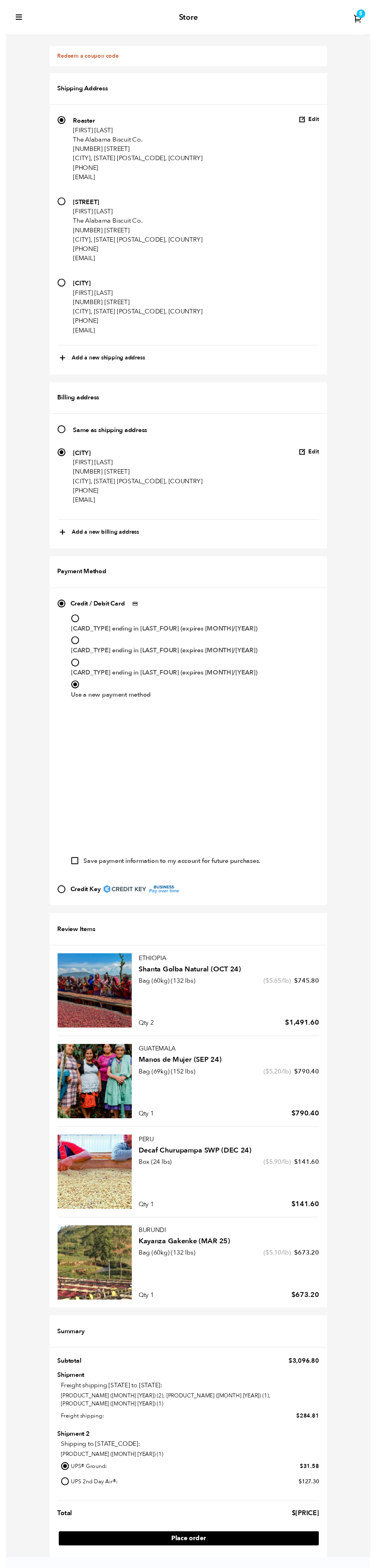 scroll, scrollTop: 620, scrollLeft: 0, axis: vertical 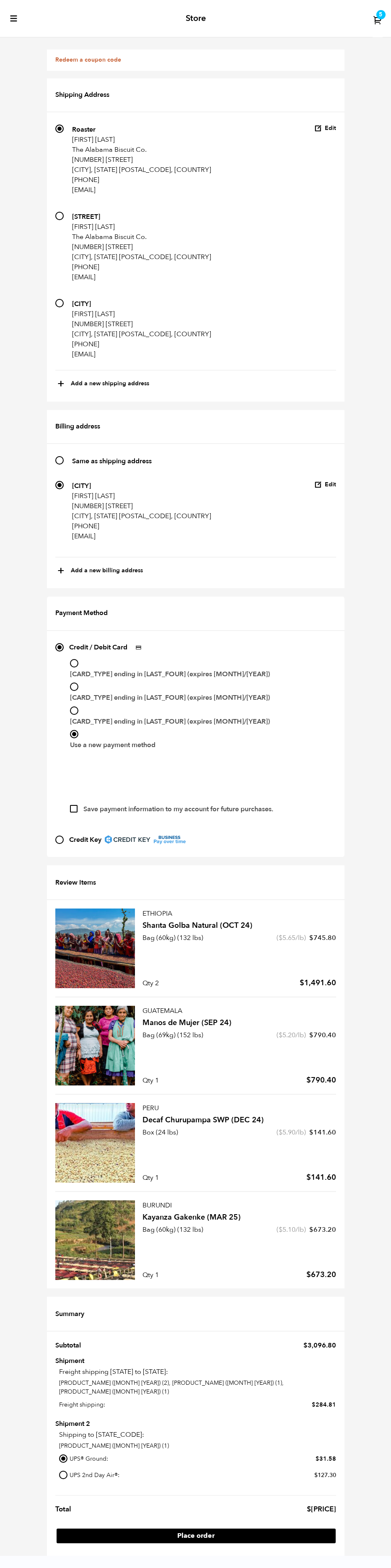 click on "Use a new payment method" at bounding box center (74, 734) 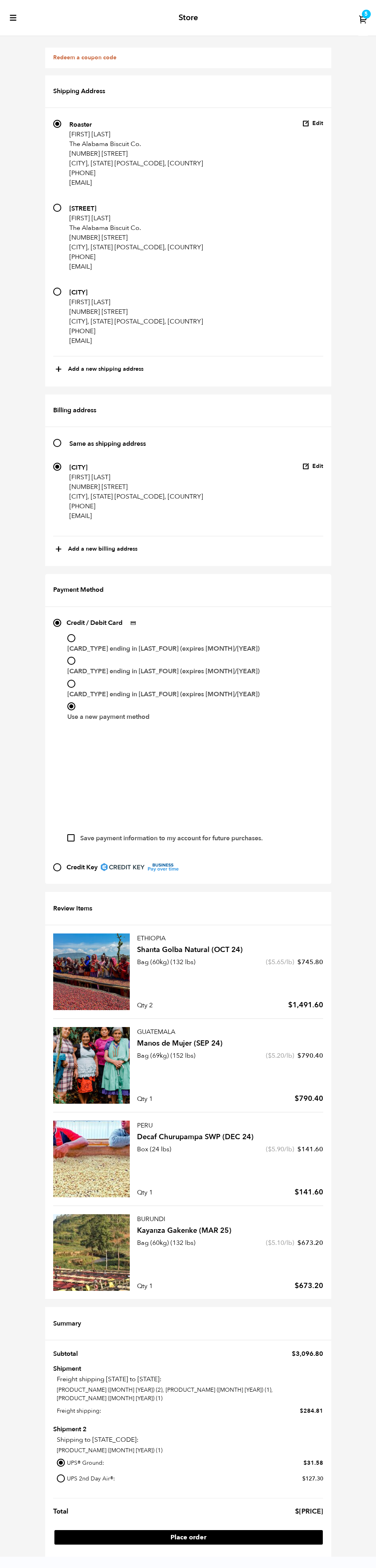 click on "Save payment information to my account for future purchases." at bounding box center (71, 838) 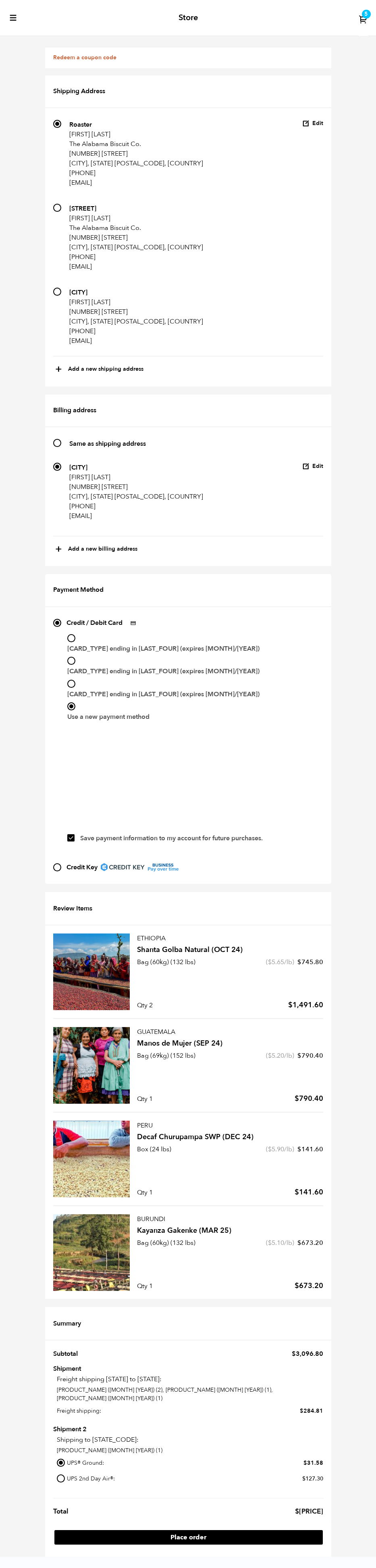 scroll, scrollTop: 1257, scrollLeft: 0, axis: vertical 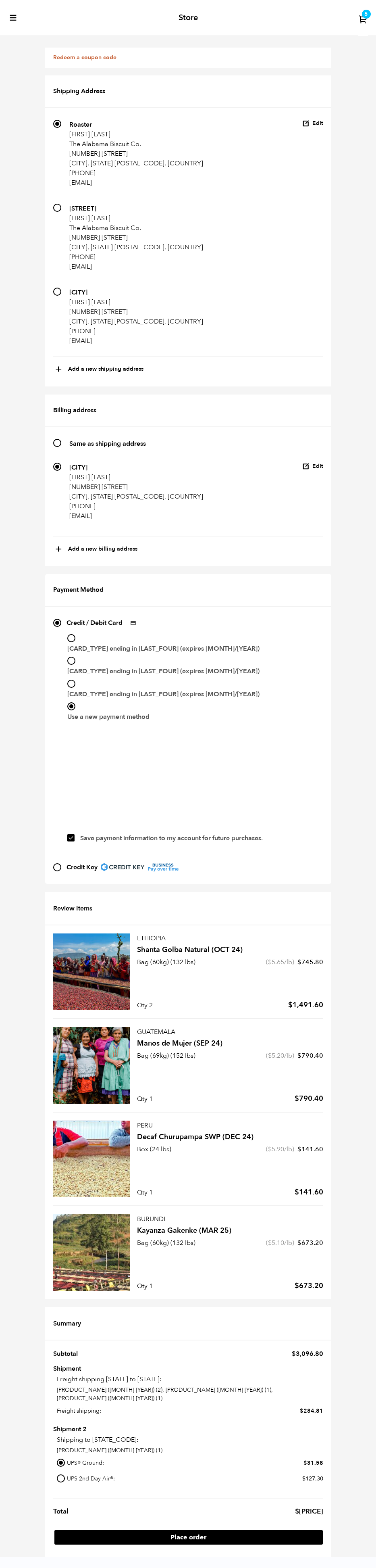 click on "Place order" at bounding box center [189, 1537] 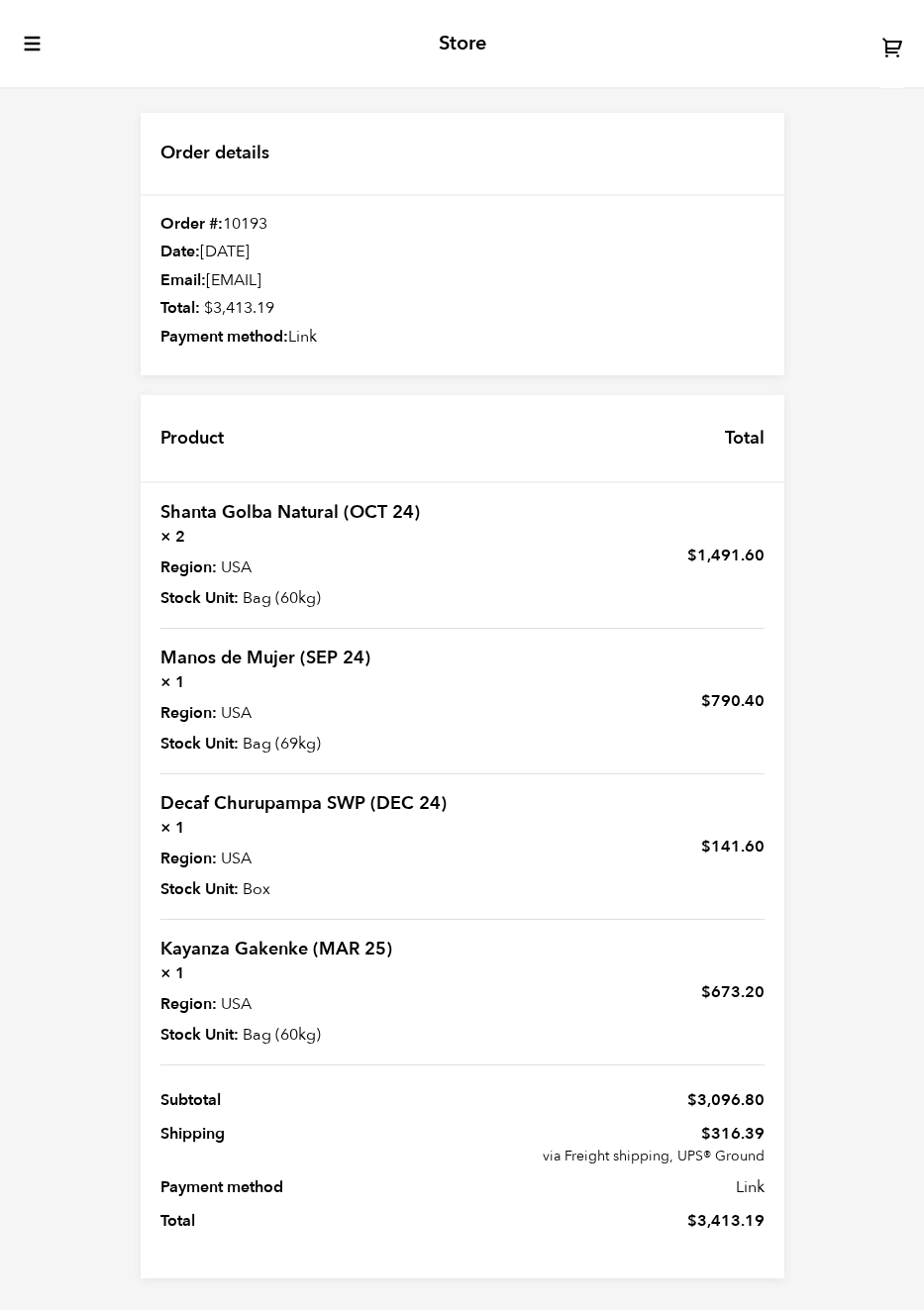scroll, scrollTop: 546, scrollLeft: 0, axis: vertical 